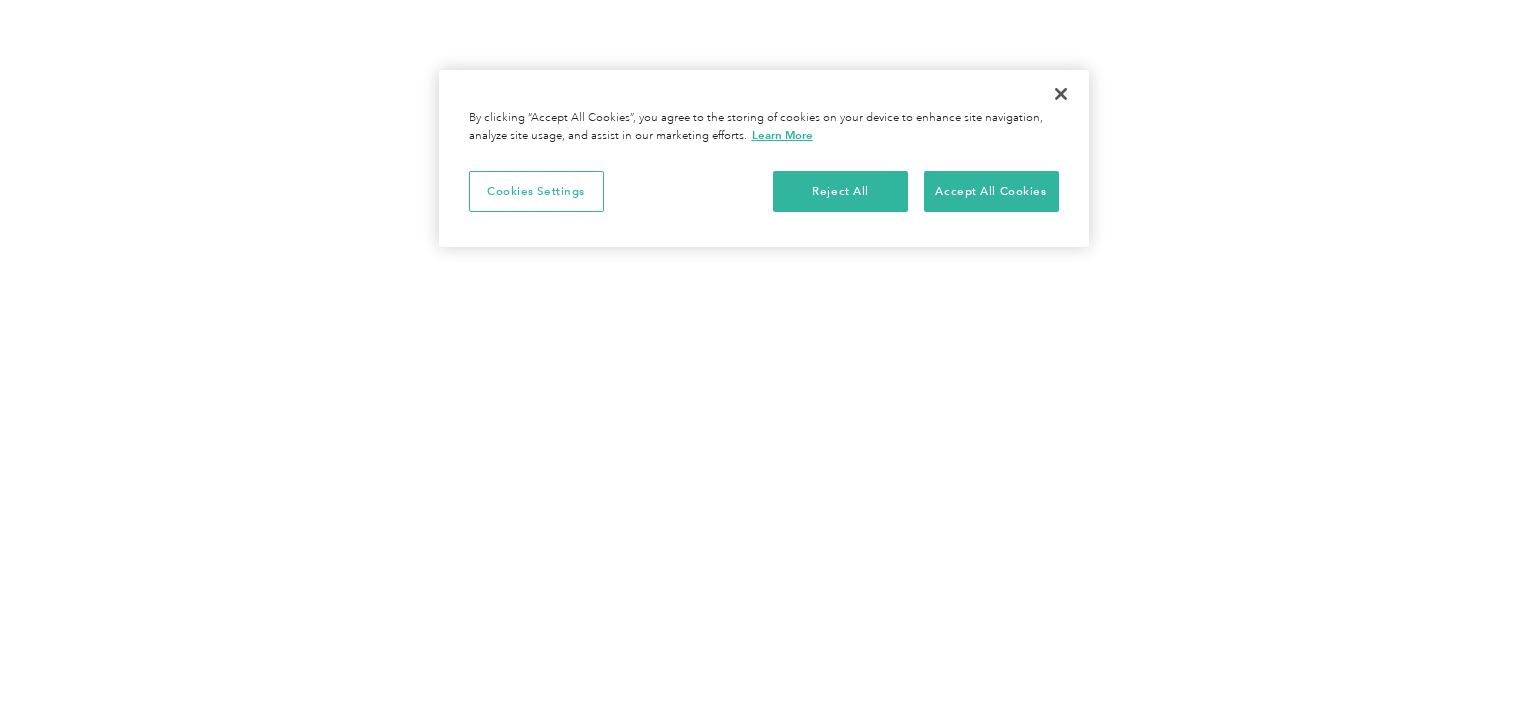 scroll, scrollTop: 0, scrollLeft: 0, axis: both 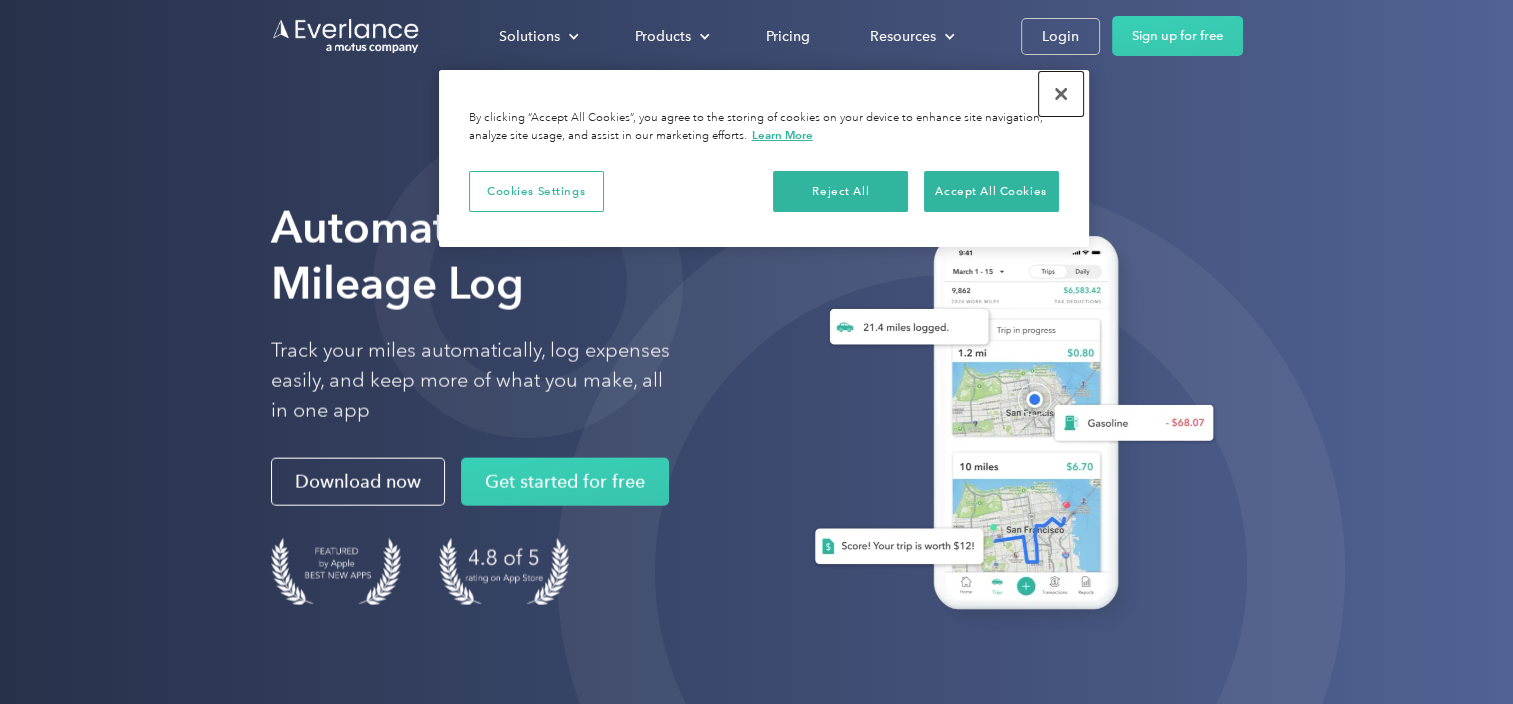 click at bounding box center [1061, 94] 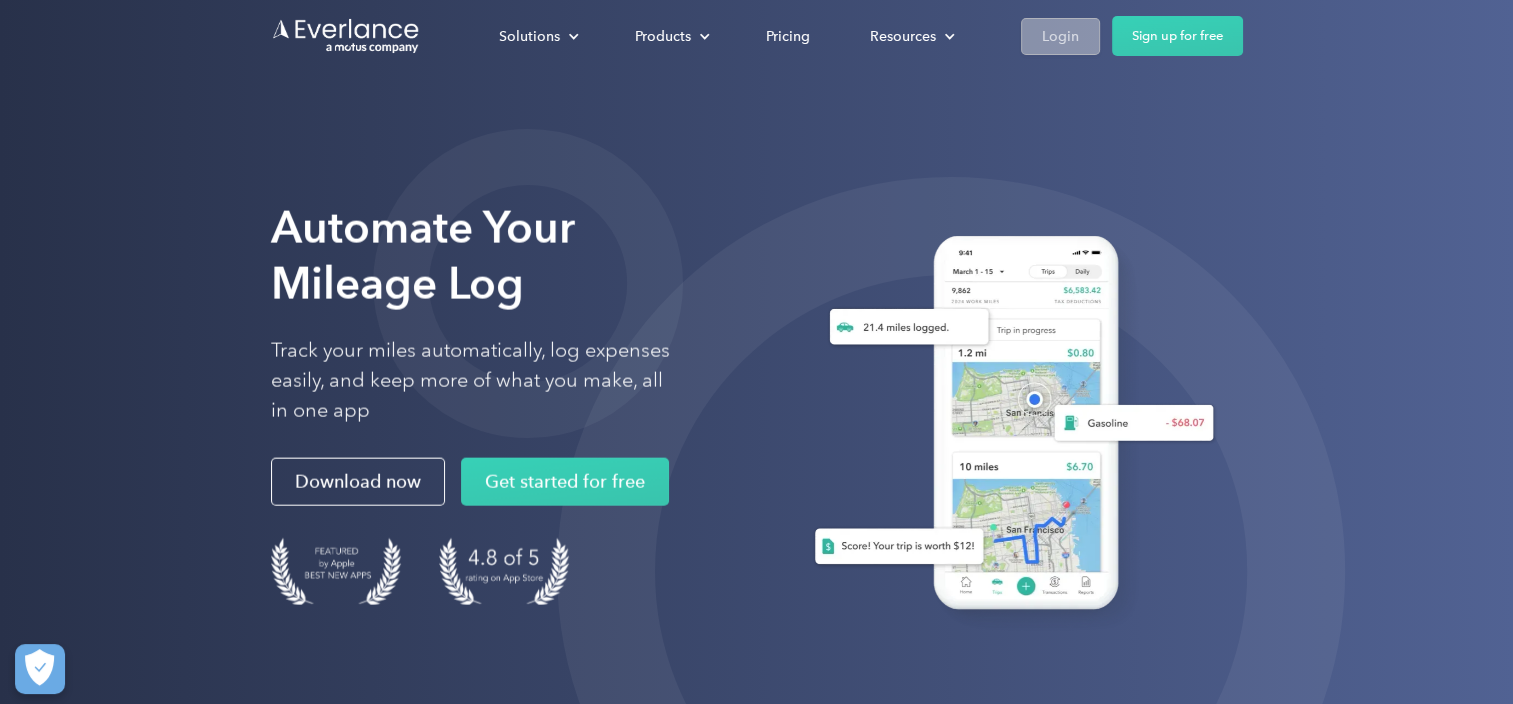 click on "Login" at bounding box center [1060, 36] 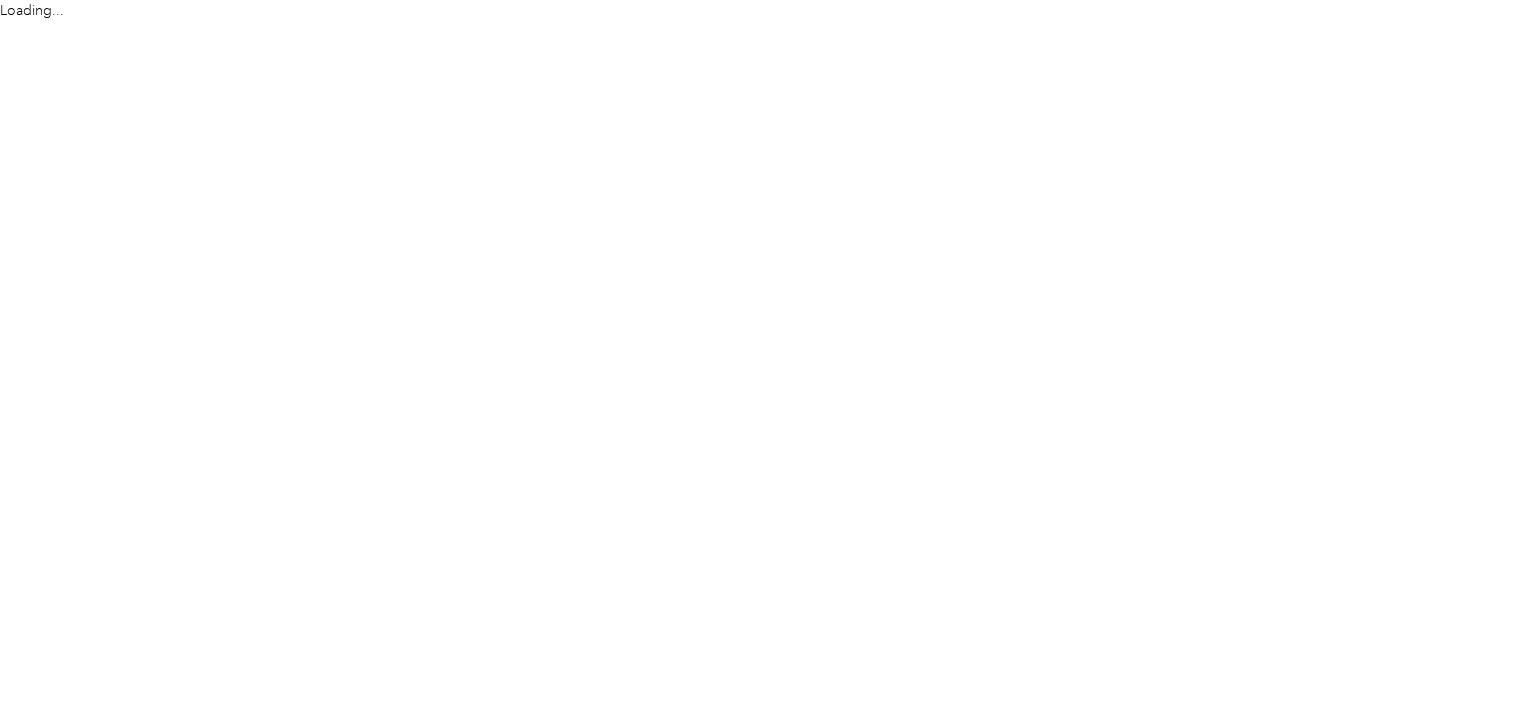 scroll, scrollTop: 0, scrollLeft: 0, axis: both 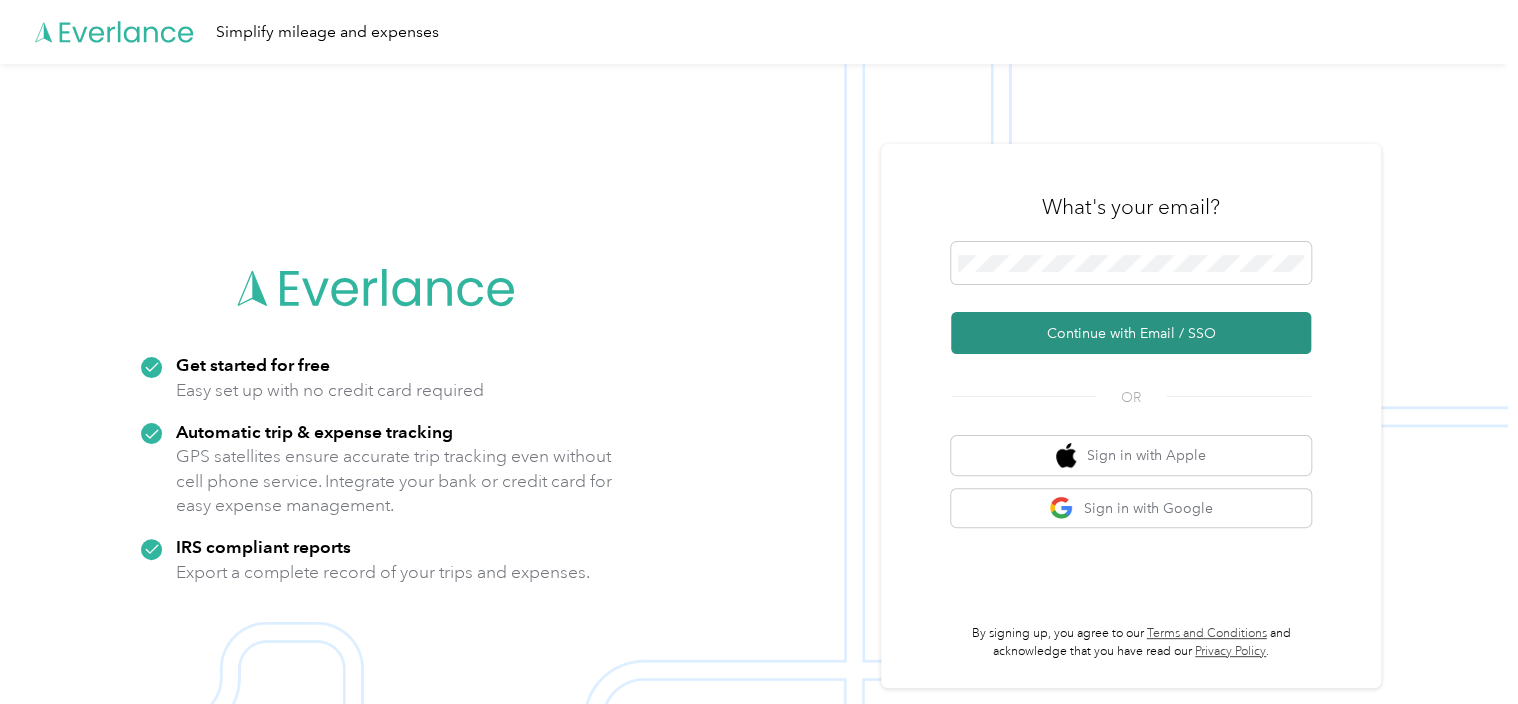 click on "Continue with Email / SSO" at bounding box center [1131, 333] 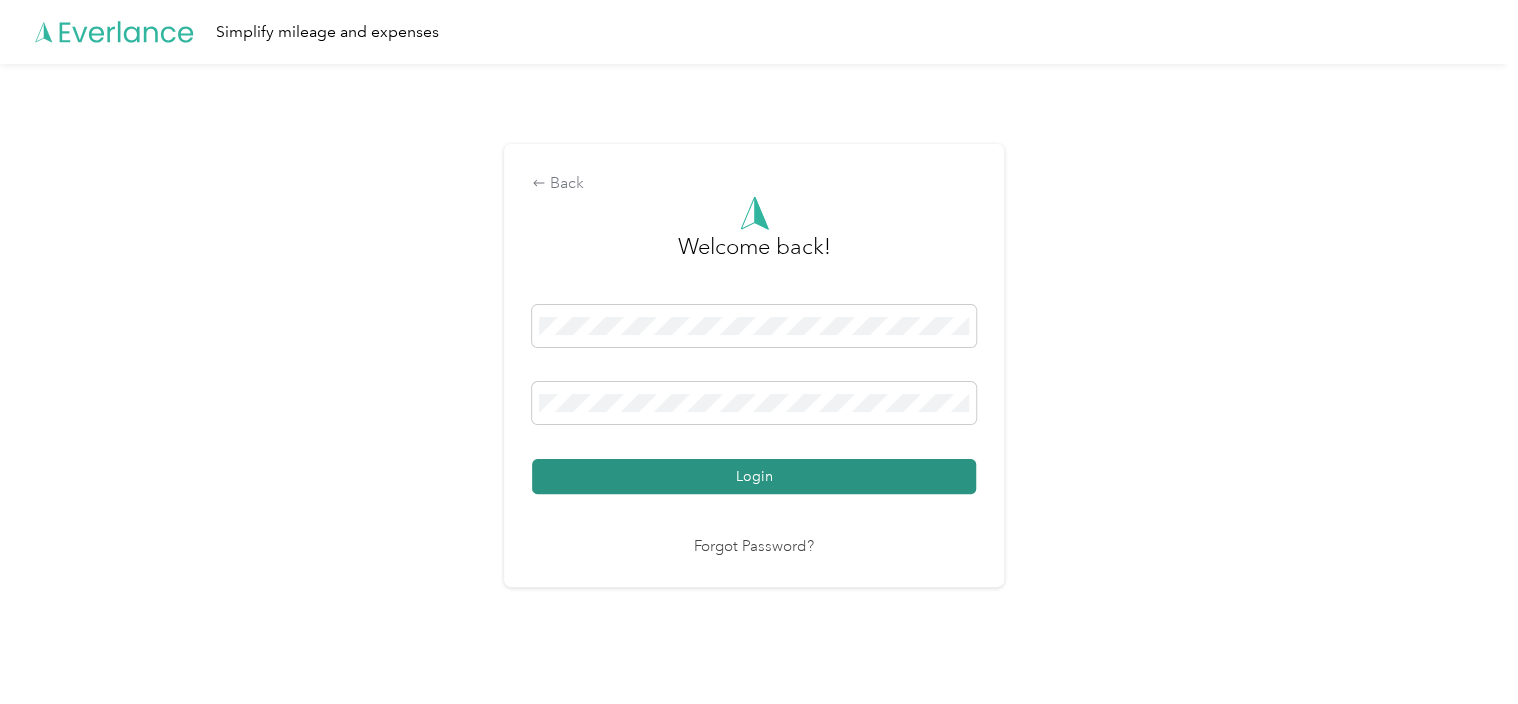 click on "Login" at bounding box center (754, 476) 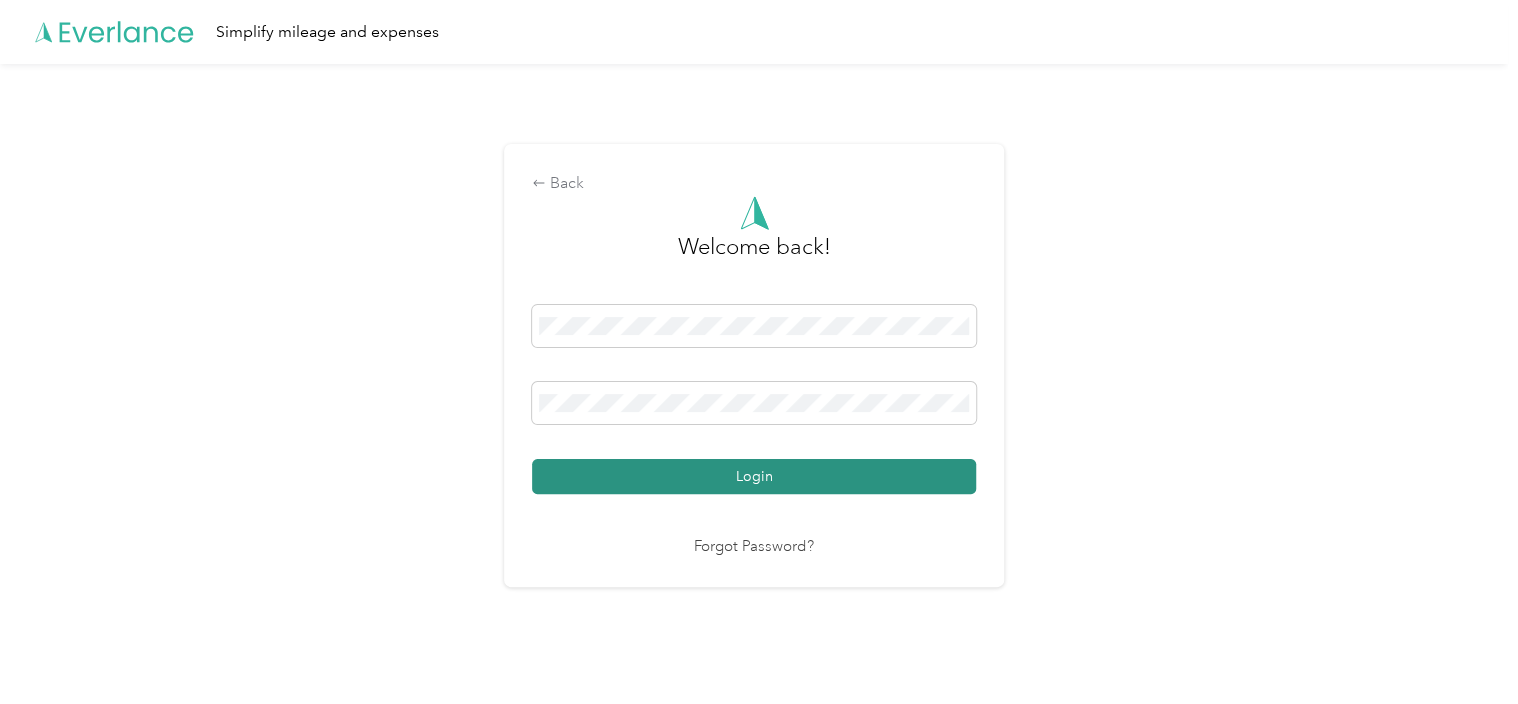 click on "Login" at bounding box center (754, 476) 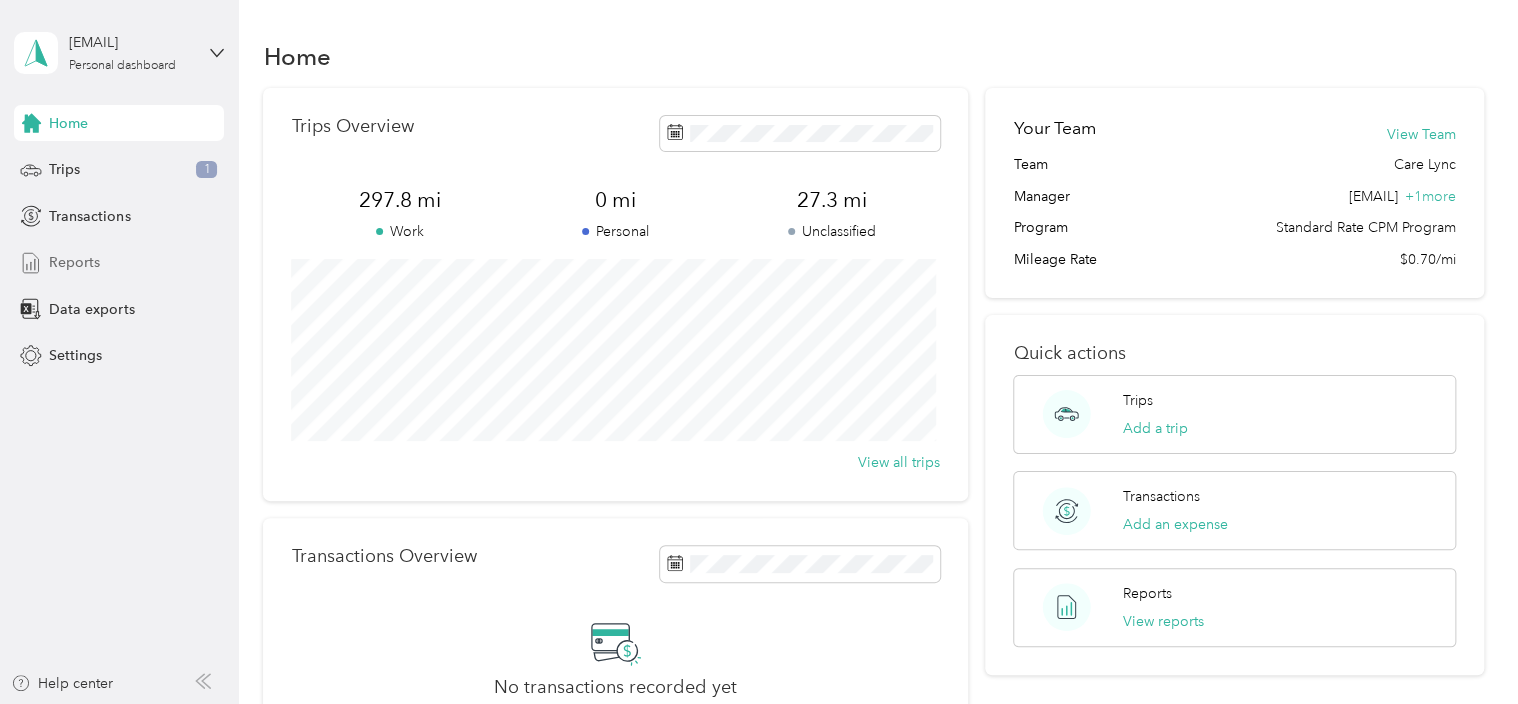 click on "Reports" at bounding box center [74, 262] 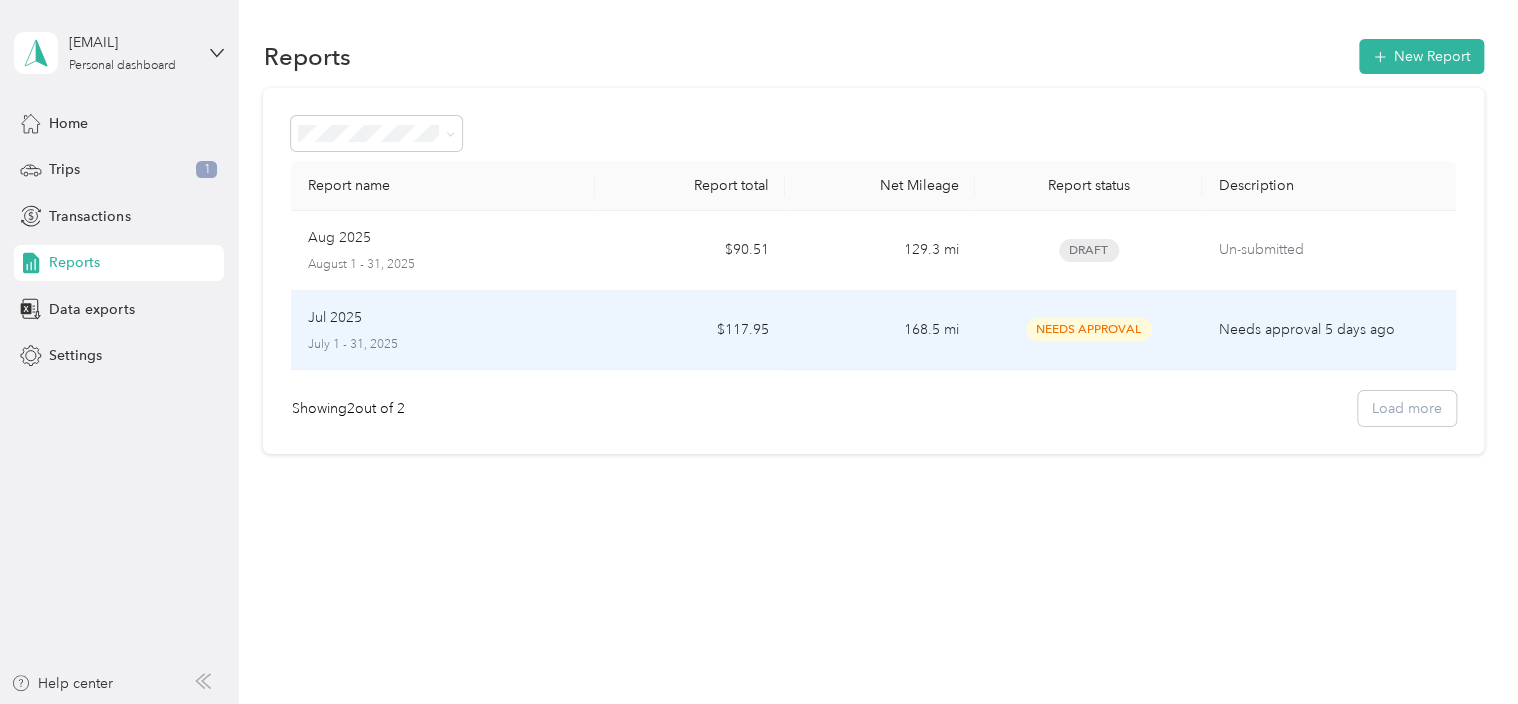 click on "$117.95" at bounding box center (690, 331) 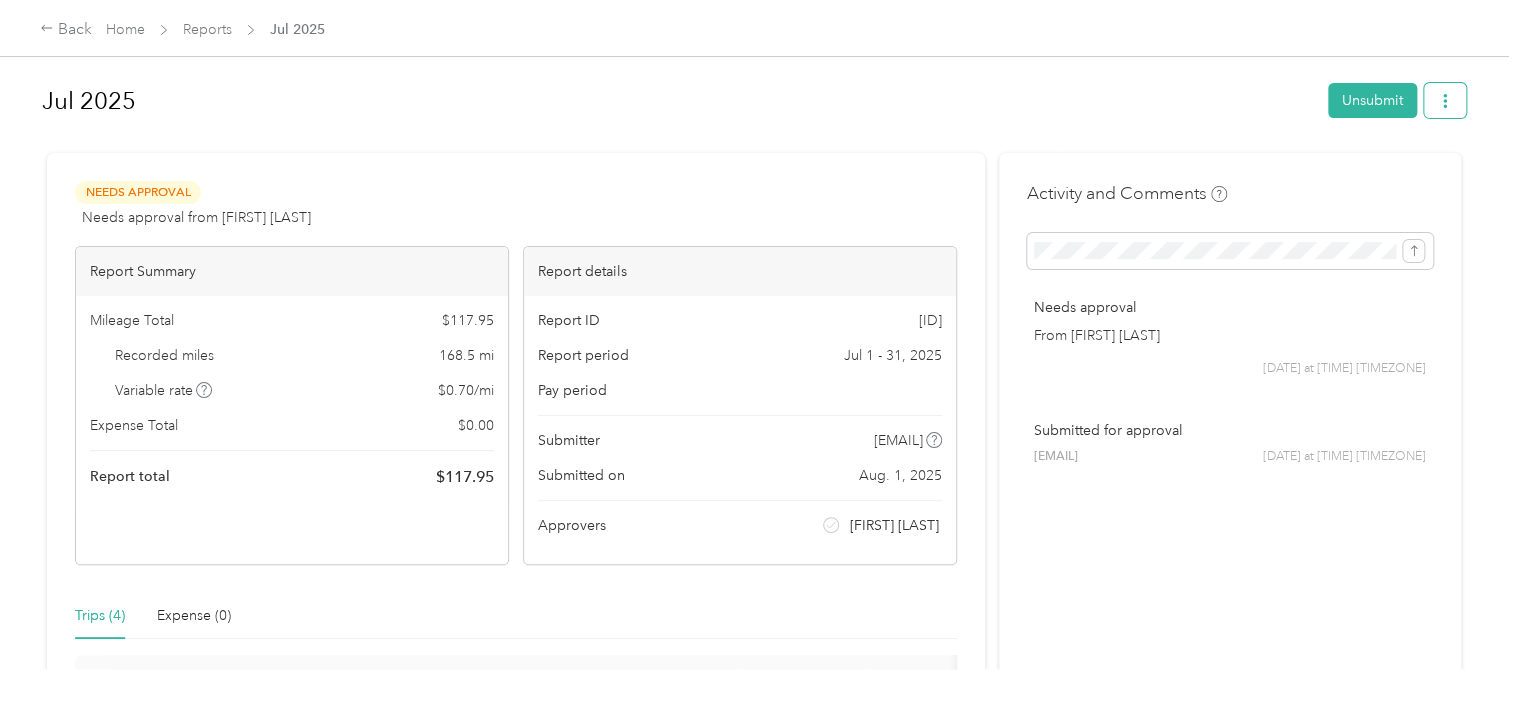click at bounding box center (1445, 100) 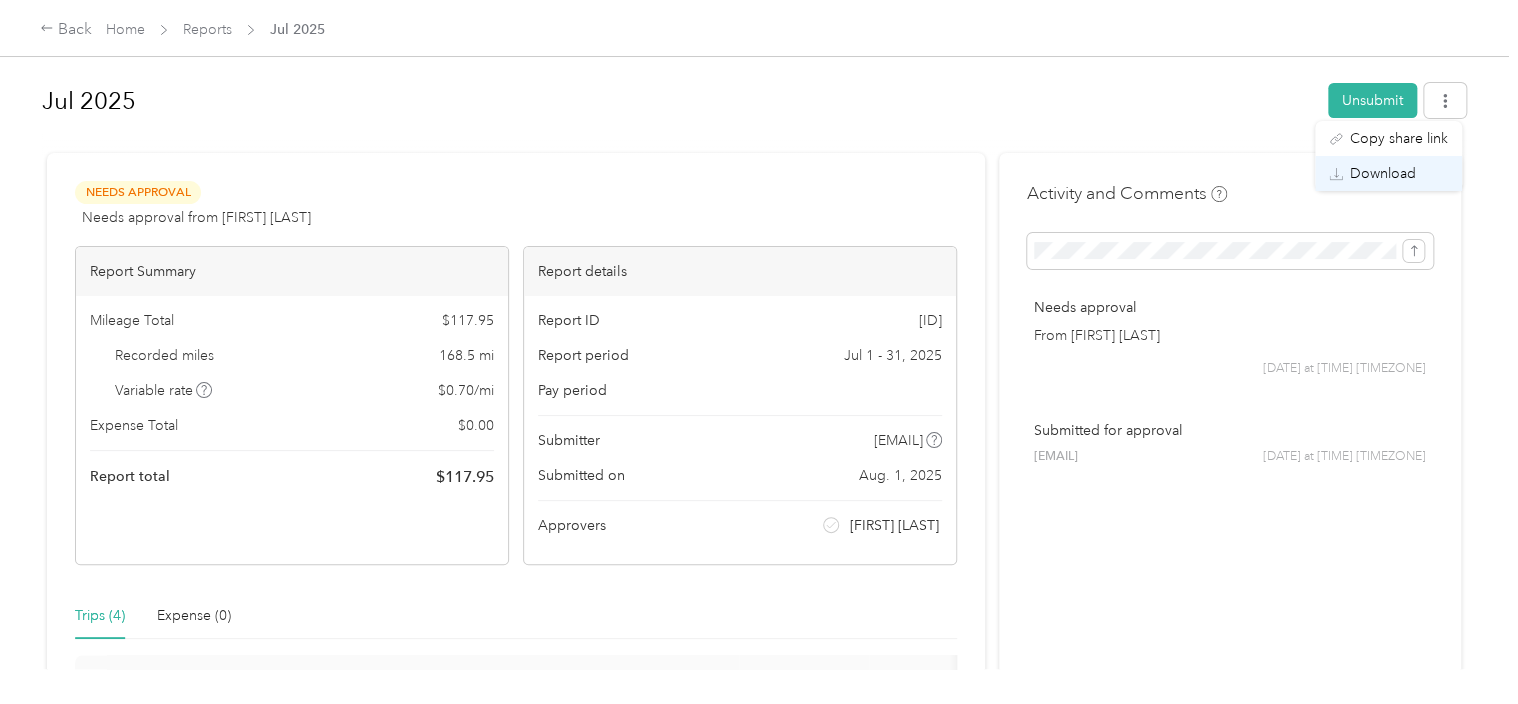 click on "Download" at bounding box center (1383, 173) 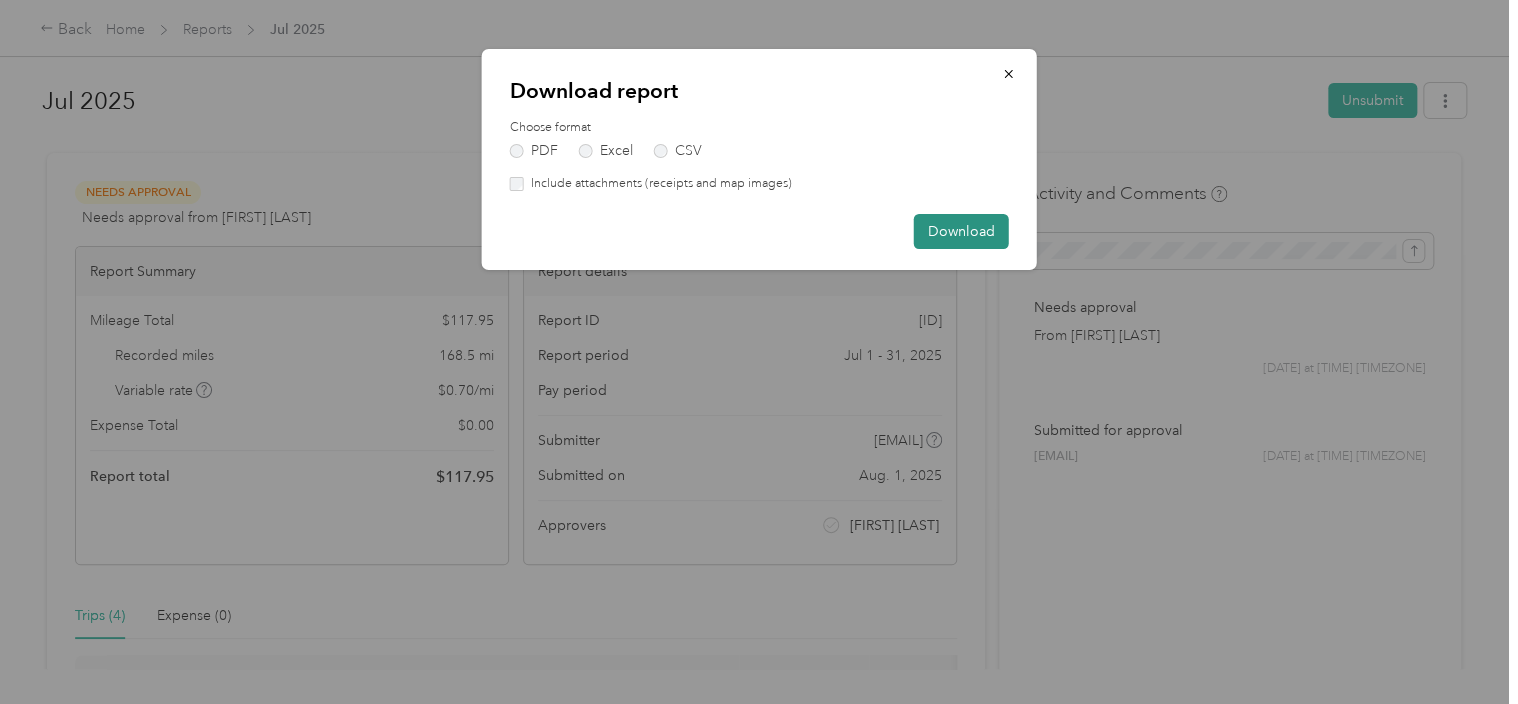 click on "Download" at bounding box center (961, 231) 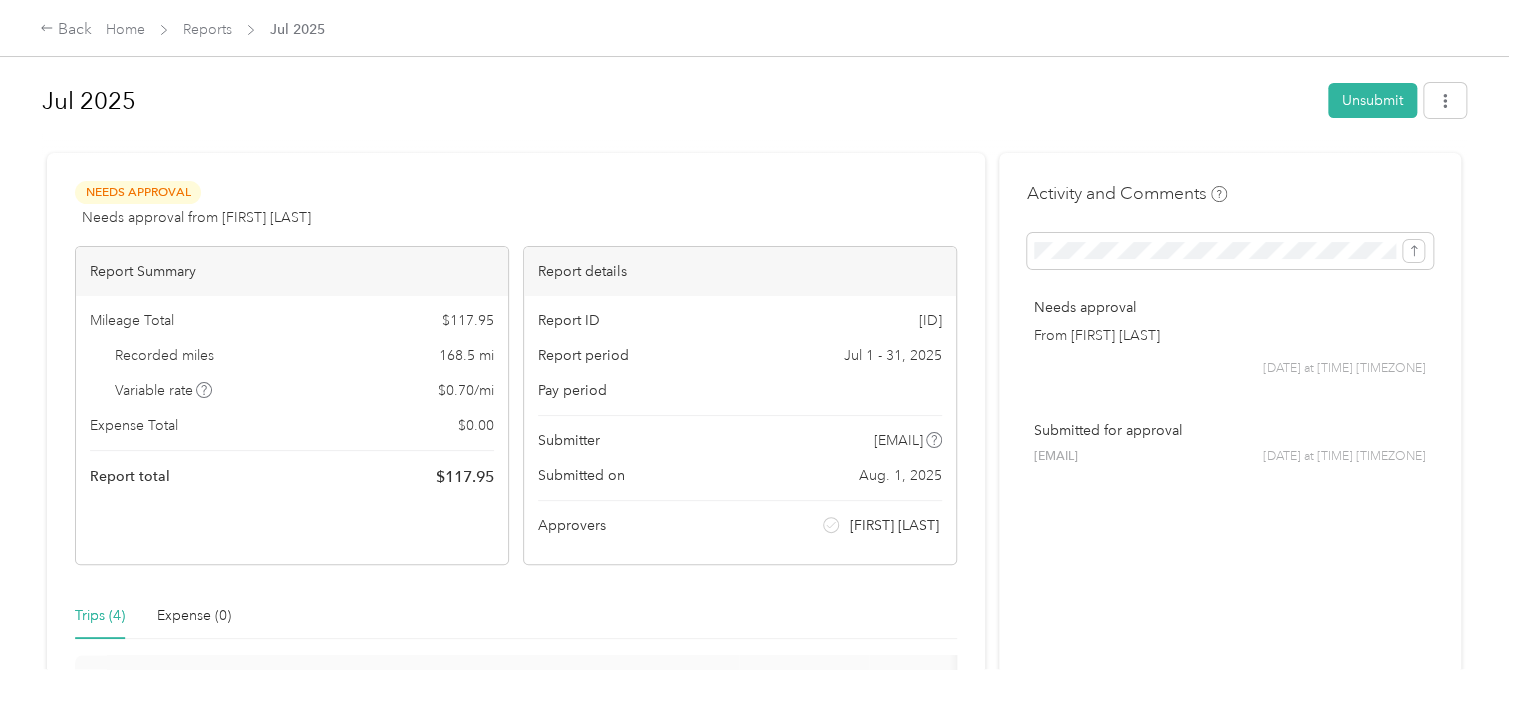 click on "Needs Approval Needs approval from Annah Davis View  activity & comments Report Summary Mileage Total $ 117.95 Recorded miles 168.5   mi Variable rate   $ 0.70 / mi Expense Total $ 0.00 Report total $ 117.95 Report details Report ID 20084FB5A-0001 Report period Jul 1 - 31, 2025 Pay period Submitter joneal@care-lync.com Submitted on Aug. 1, 2025 Approvers Annah Davis" at bounding box center [516, 373] 